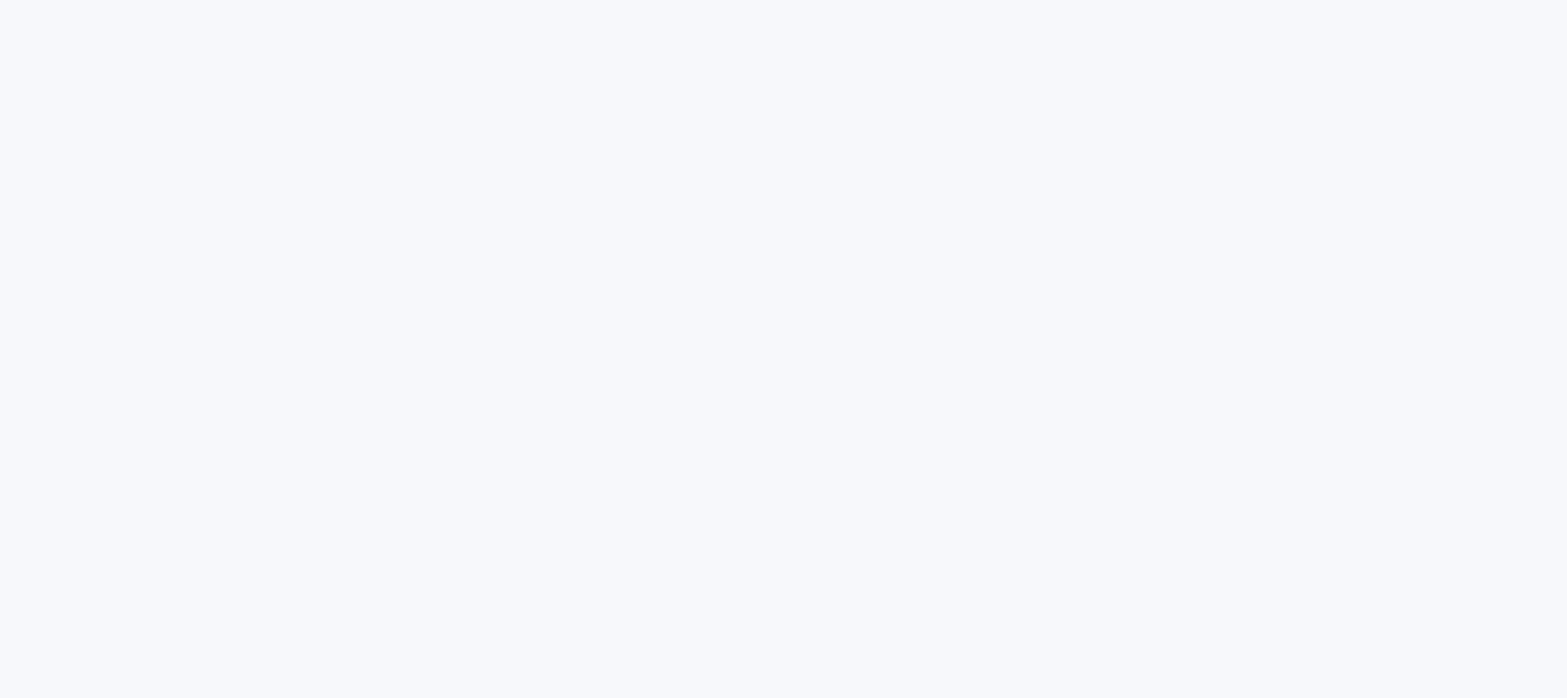 scroll, scrollTop: 0, scrollLeft: 0, axis: both 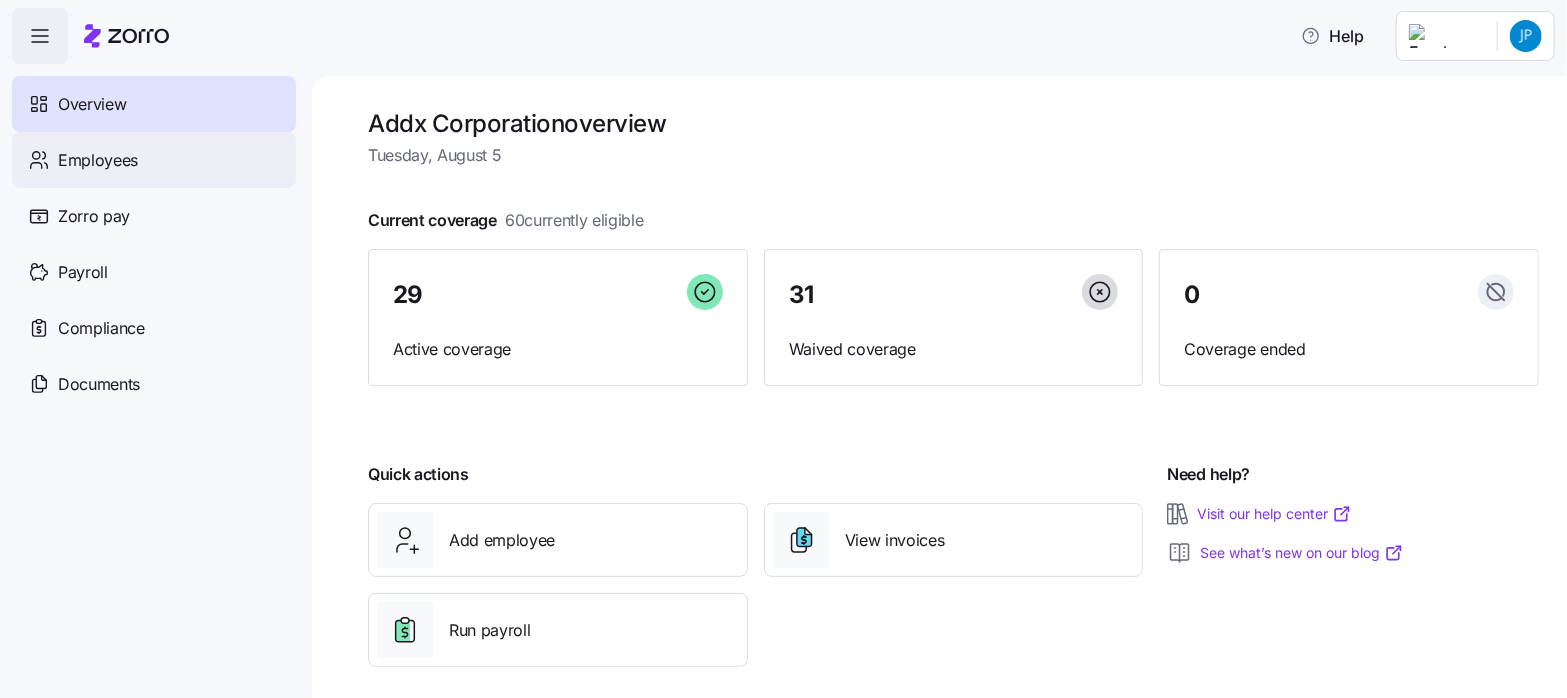 click on "Employees" at bounding box center [98, 160] 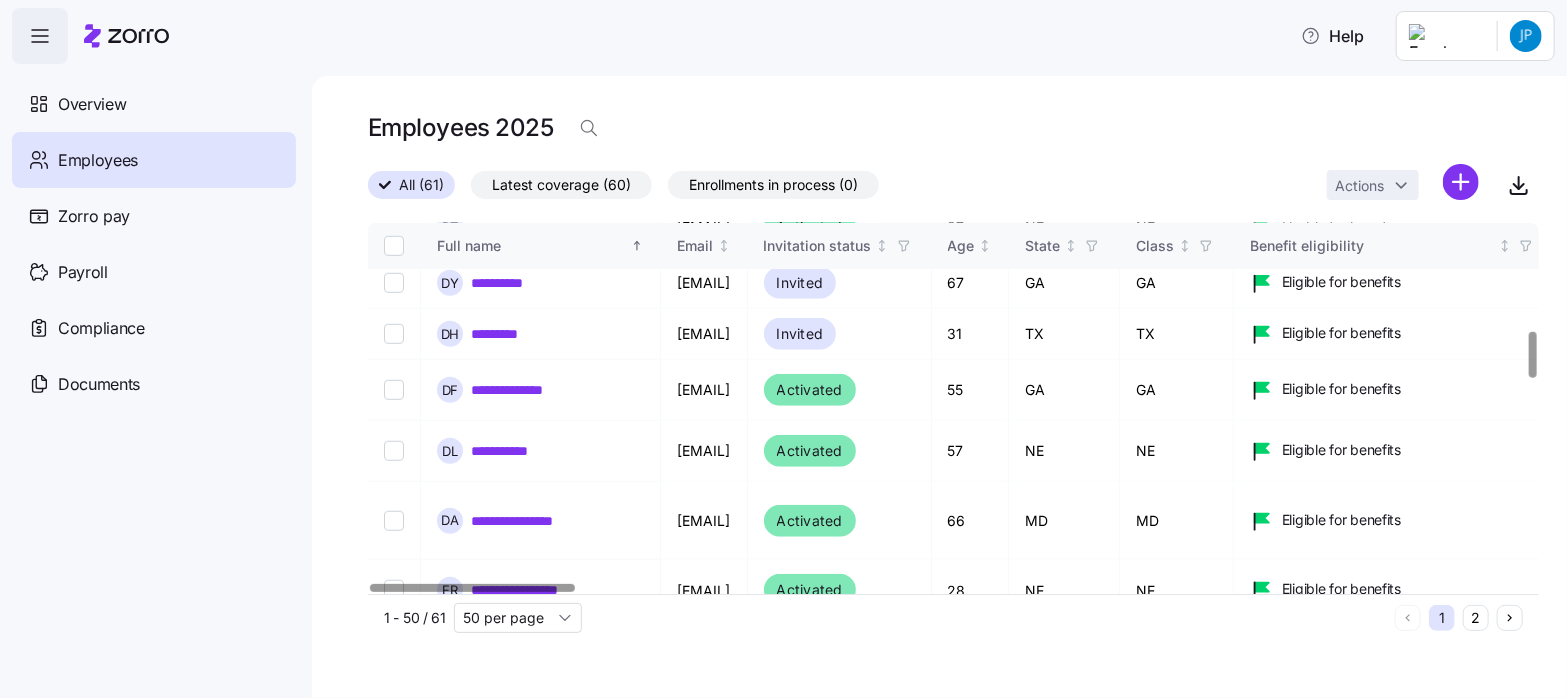 scroll, scrollTop: 861, scrollLeft: 0, axis: vertical 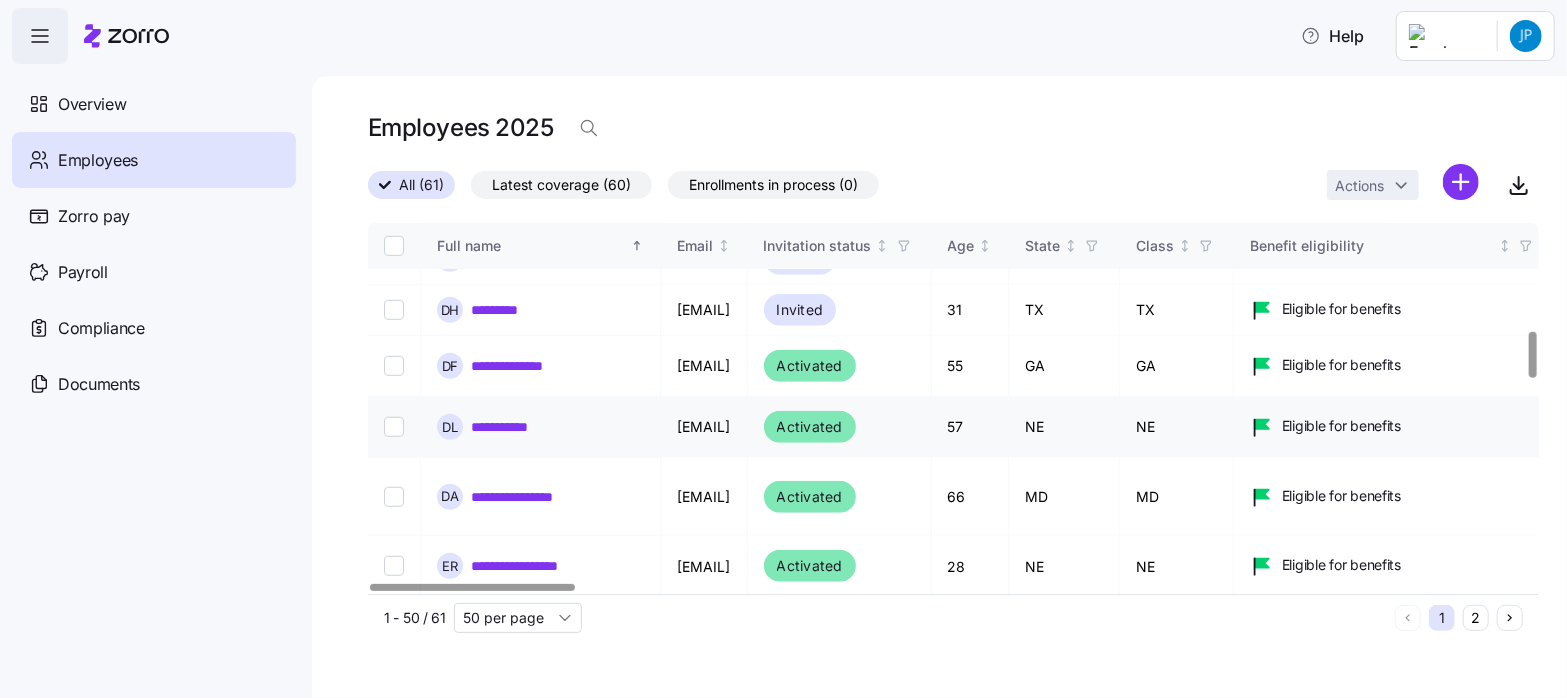 drag, startPoint x: 485, startPoint y: 422, endPoint x: 472, endPoint y: 396, distance: 29.068884 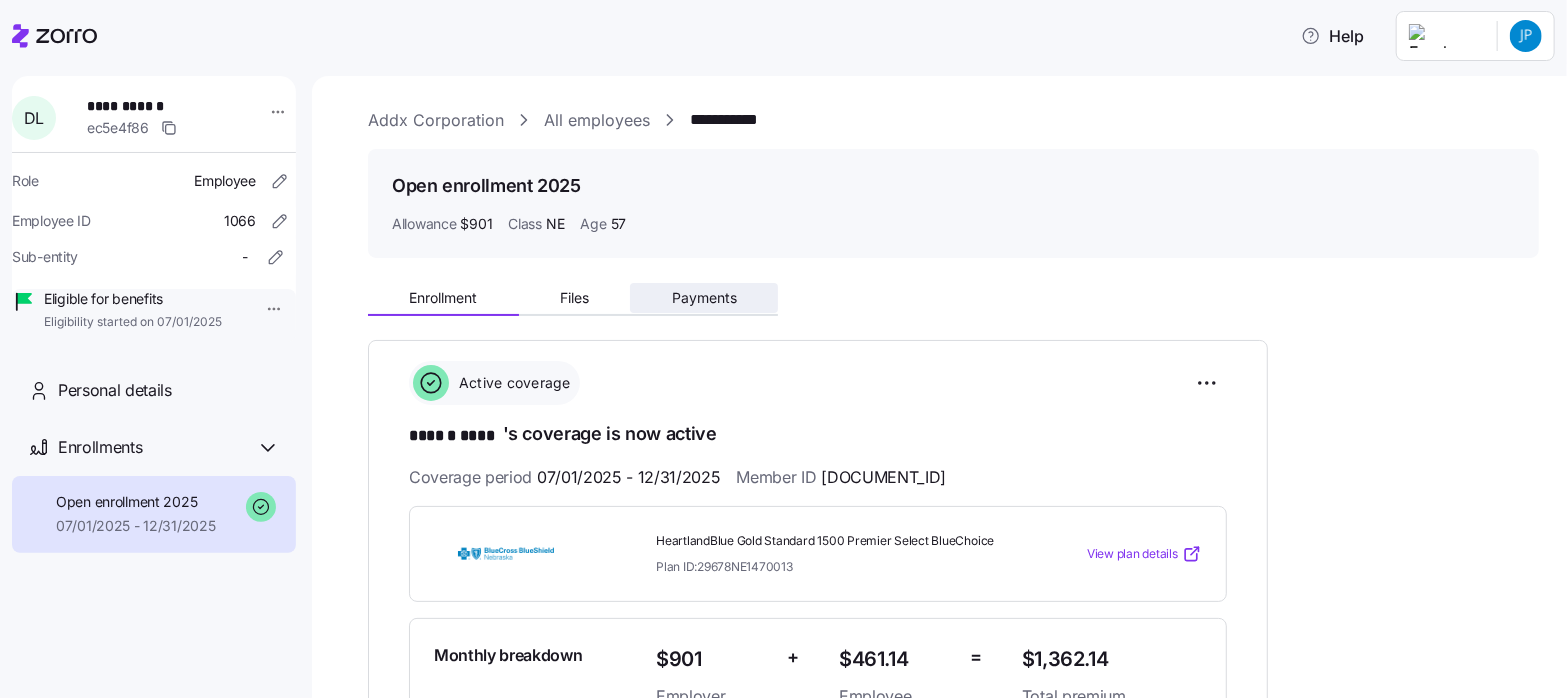 click on "Payments" at bounding box center [704, 298] 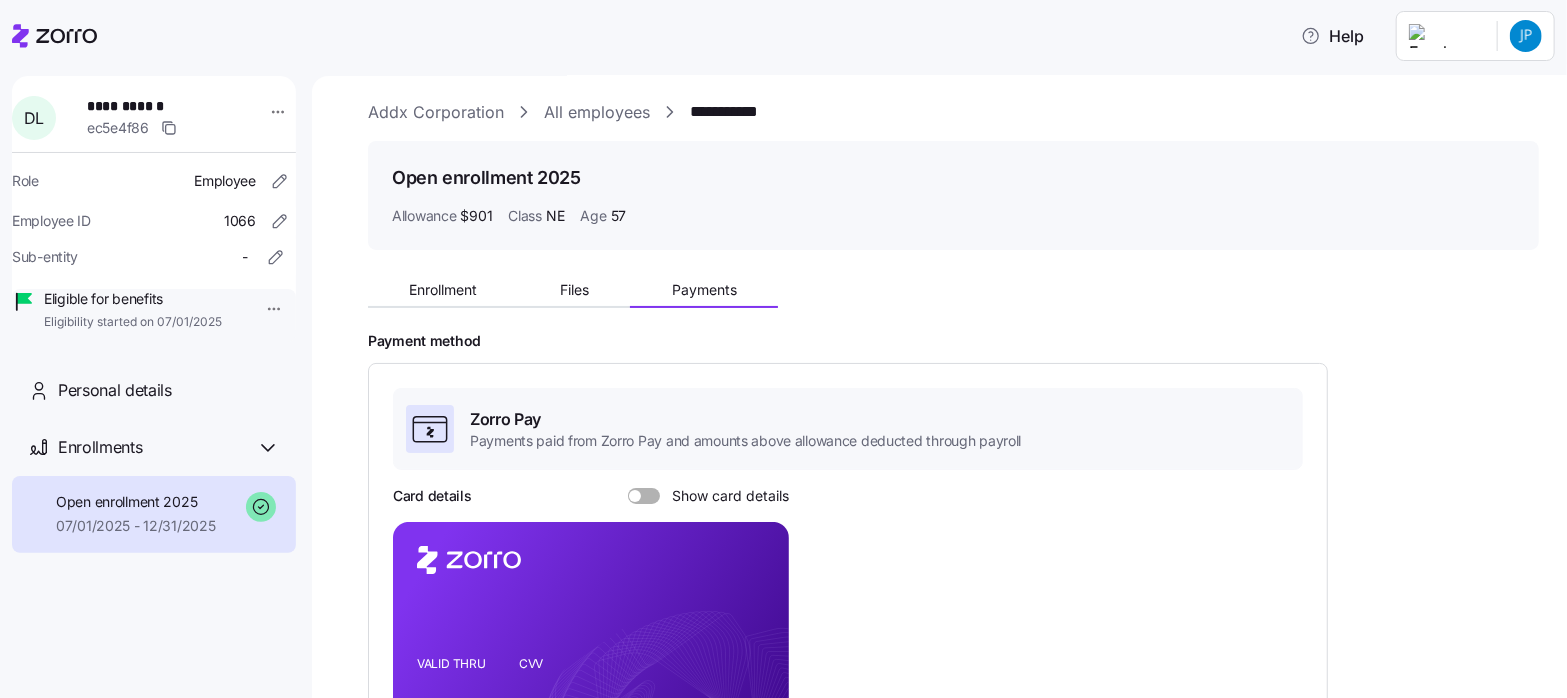 scroll, scrollTop: 0, scrollLeft: 0, axis: both 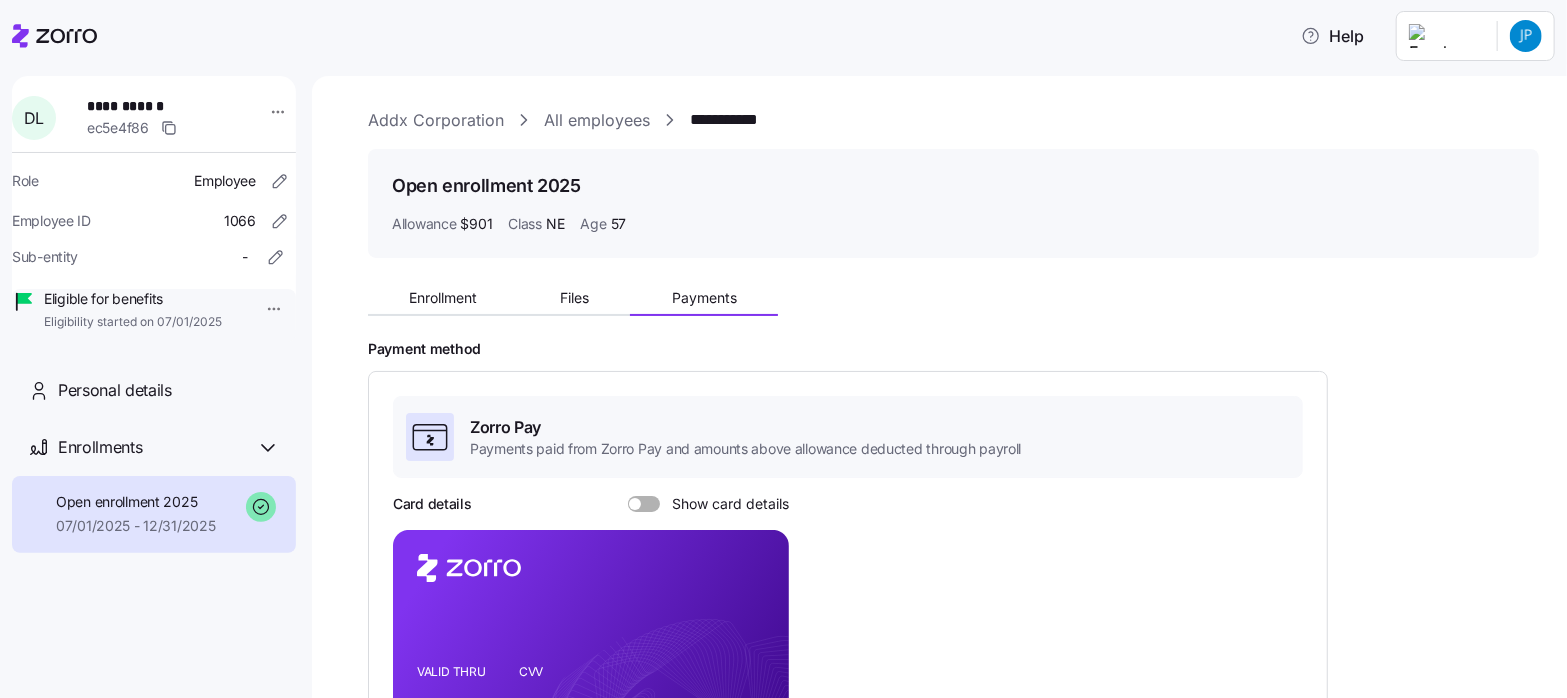 click on "Addx Corporation" at bounding box center (436, 120) 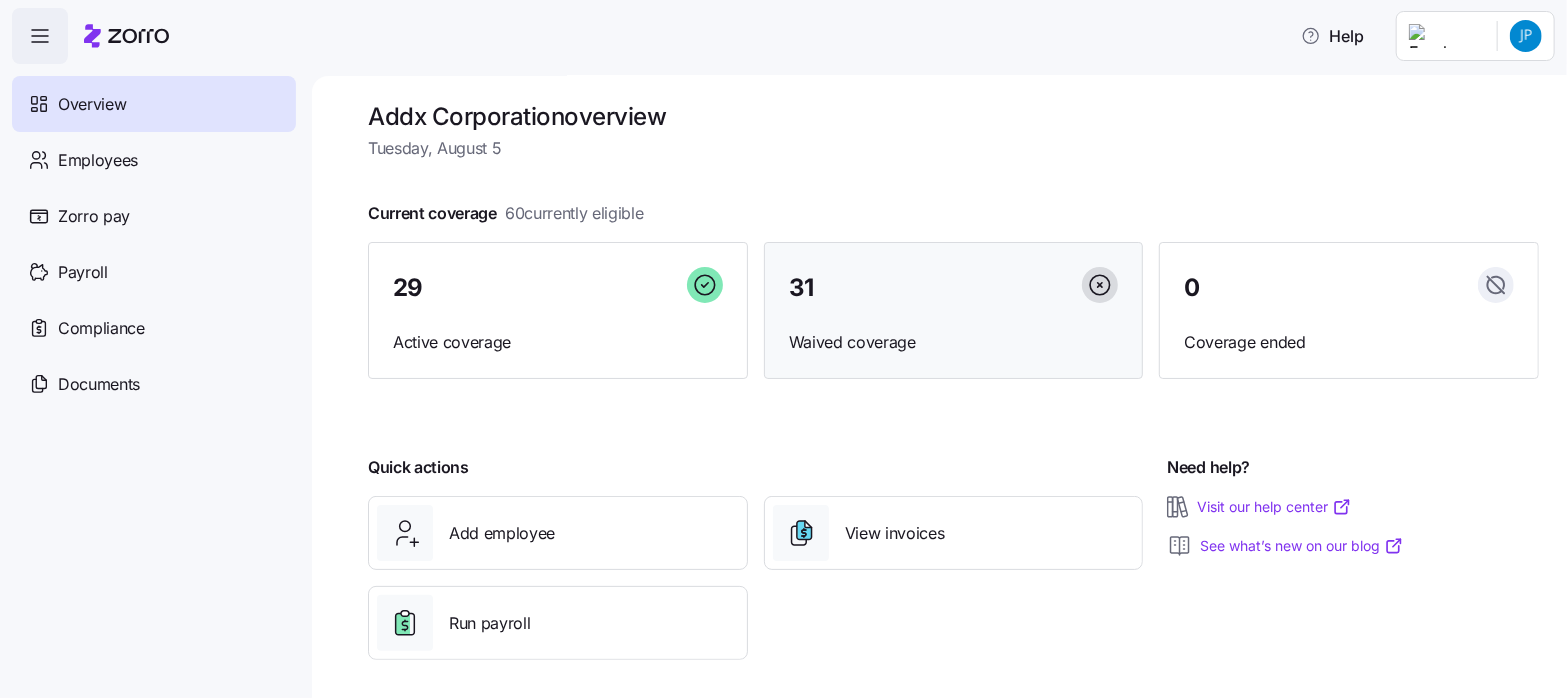 scroll, scrollTop: 0, scrollLeft: 0, axis: both 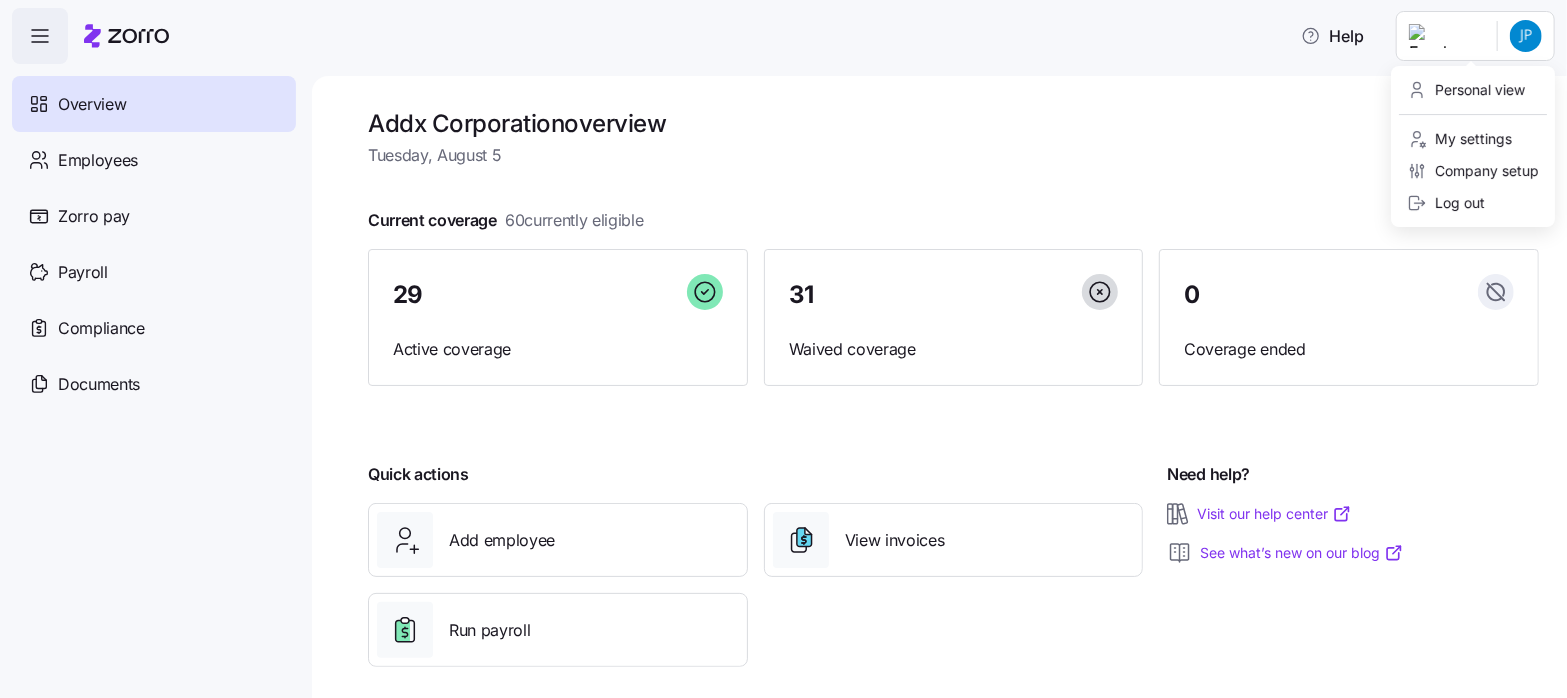 click on "Help Overview Employees Zorro pay Payroll Compliance Documents Addx Corporation overview Tuesday, August 5 Current coverage 60 currently eligible 29 Active coverage 31 Waived coverage 0 Coverage ended Quick actions Add employee View invoices Run payroll Need help? Visit our help center See what’s new on our blog Company Overview | Zorro Personal view My settings Company setup Log out" at bounding box center [783, 343] 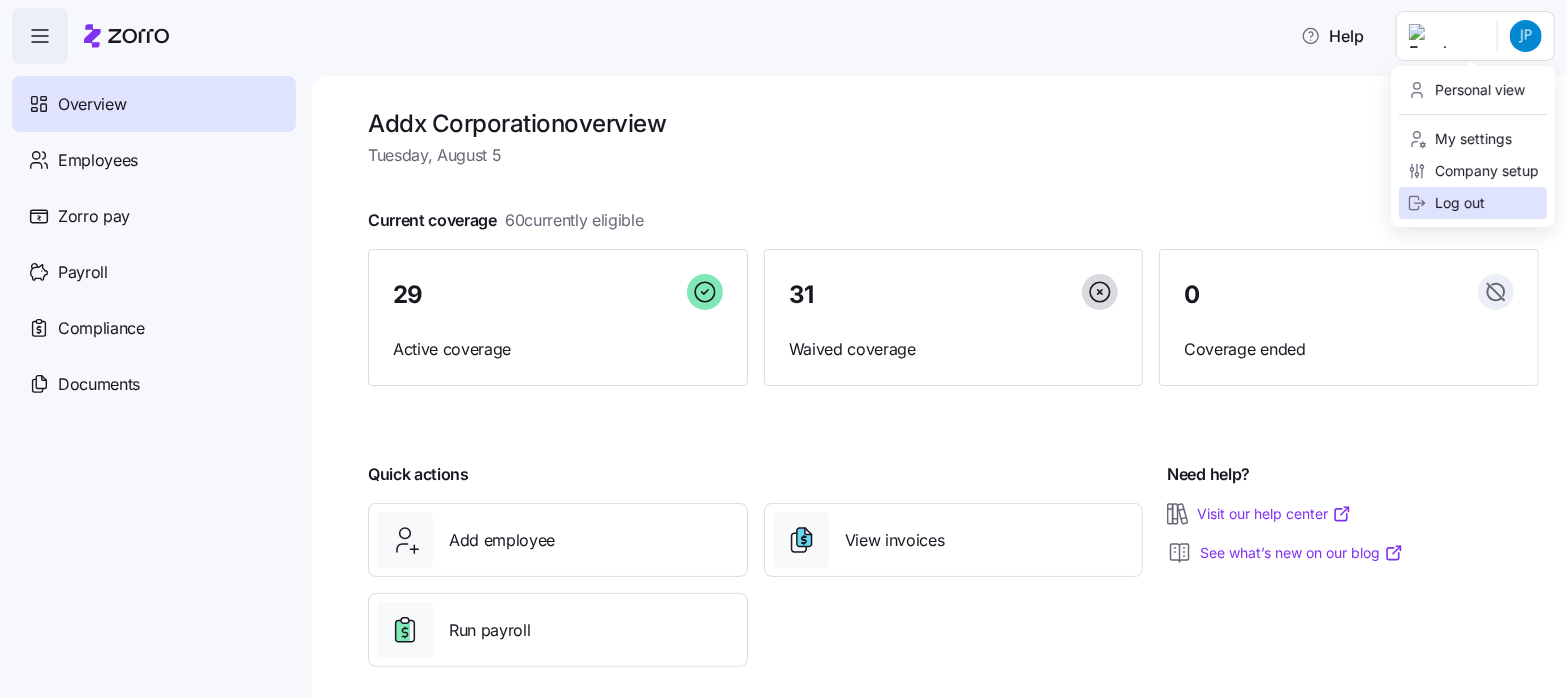 click on "Log out" at bounding box center (1446, 203) 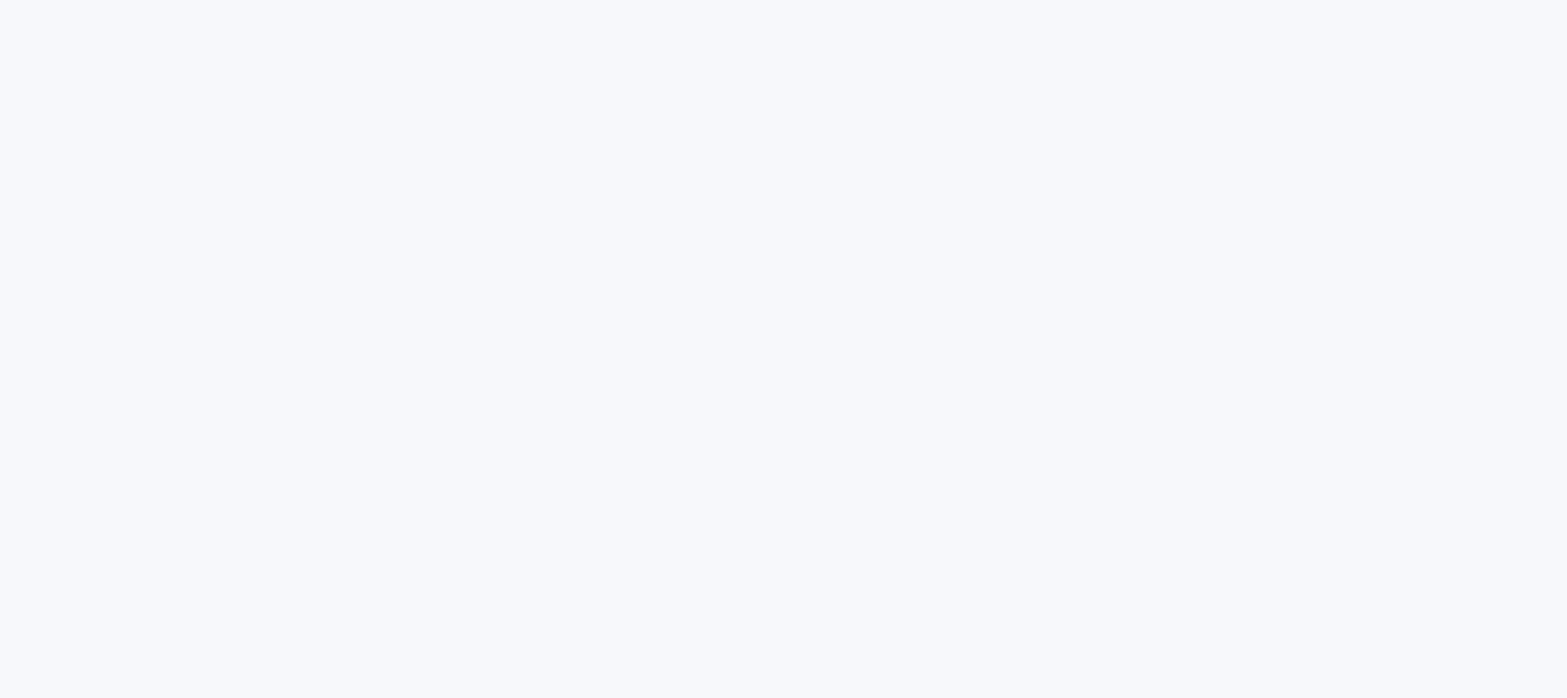 scroll, scrollTop: 0, scrollLeft: 0, axis: both 